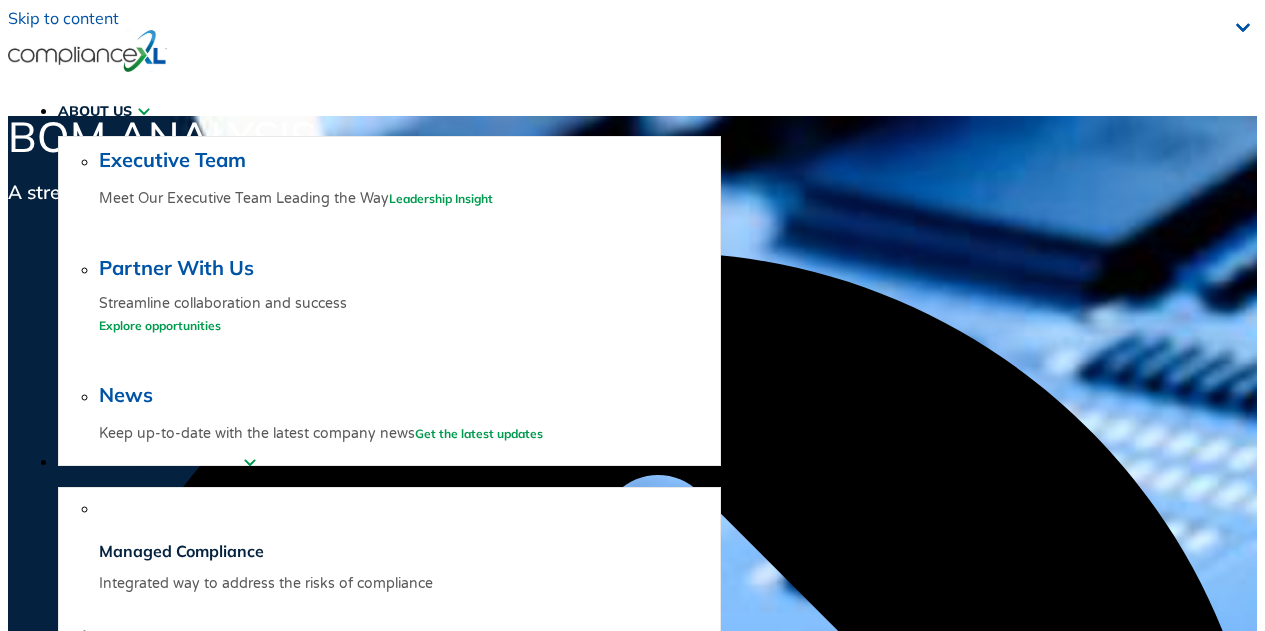 scroll, scrollTop: 199, scrollLeft: 0, axis: vertical 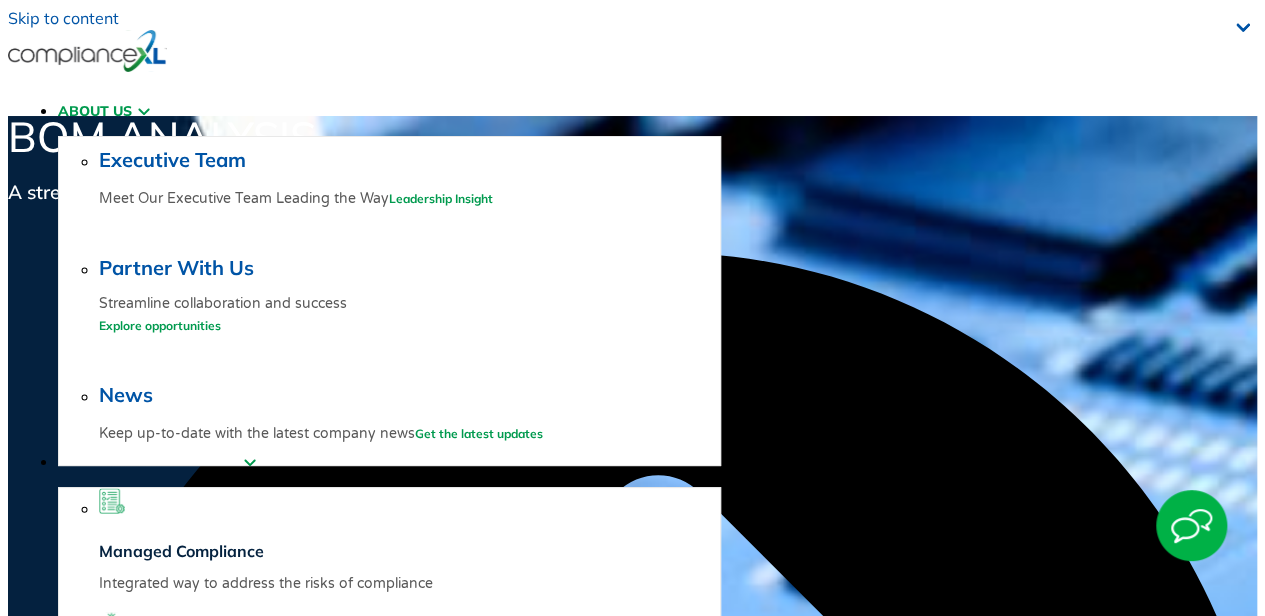 click on "ABOUT US" at bounding box center [95, 111] 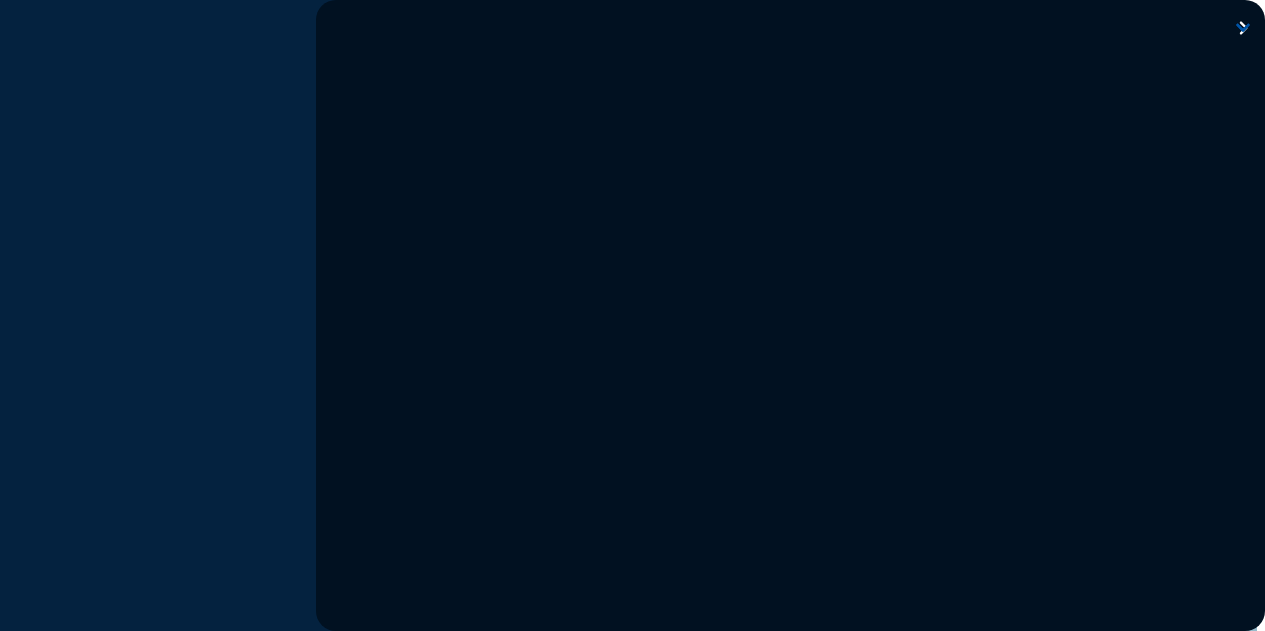 scroll, scrollTop: 58, scrollLeft: 0, axis: vertical 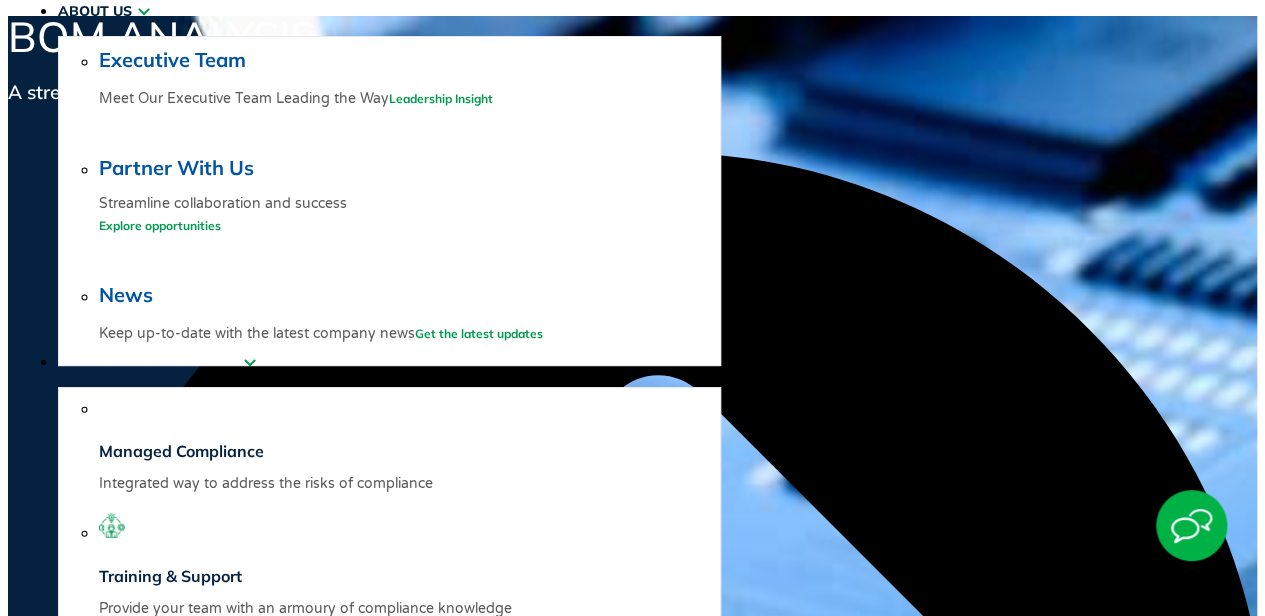 click on "Talk to an Expert" at bounding box center [72, 1414] 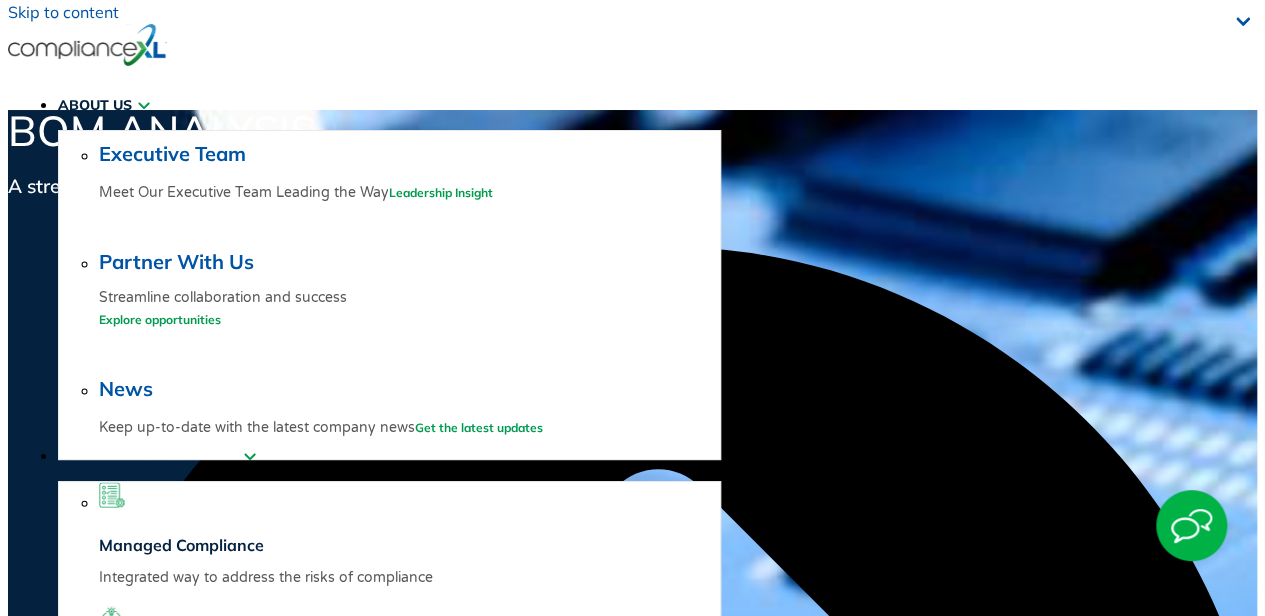 scroll, scrollTop: 0, scrollLeft: 0, axis: both 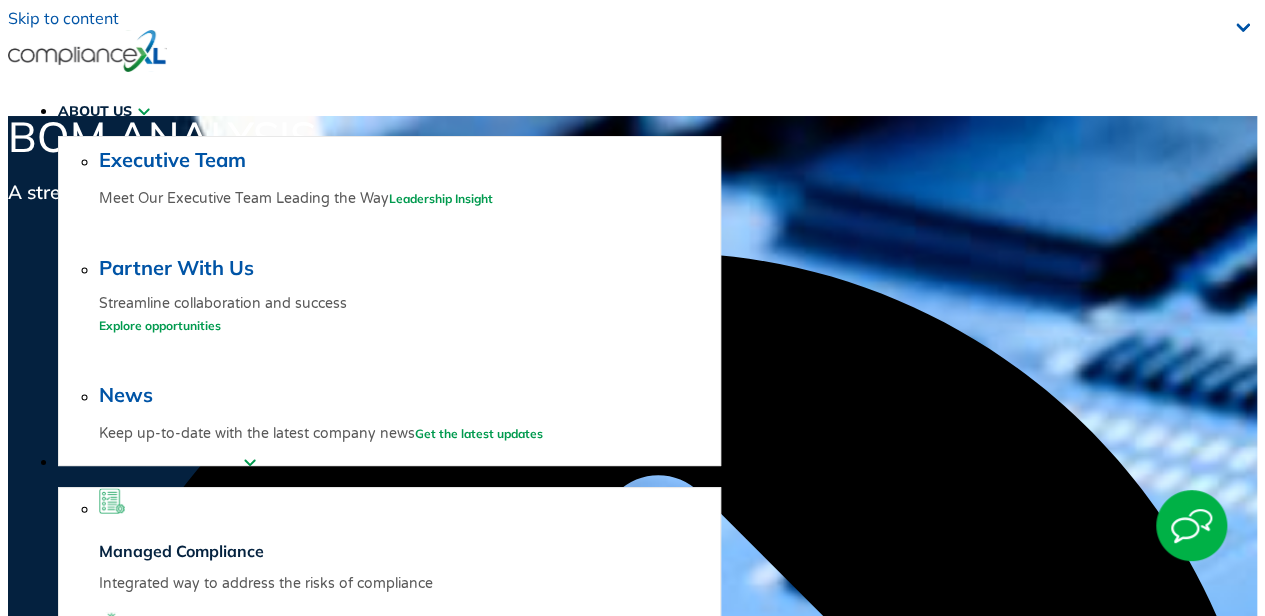 click on "Talk to  an Expert Connect with our experts for tailored advice on achieving supply chain compliance and sustainability. Start your journey to compliance excellence now." at bounding box center [253, 6315] 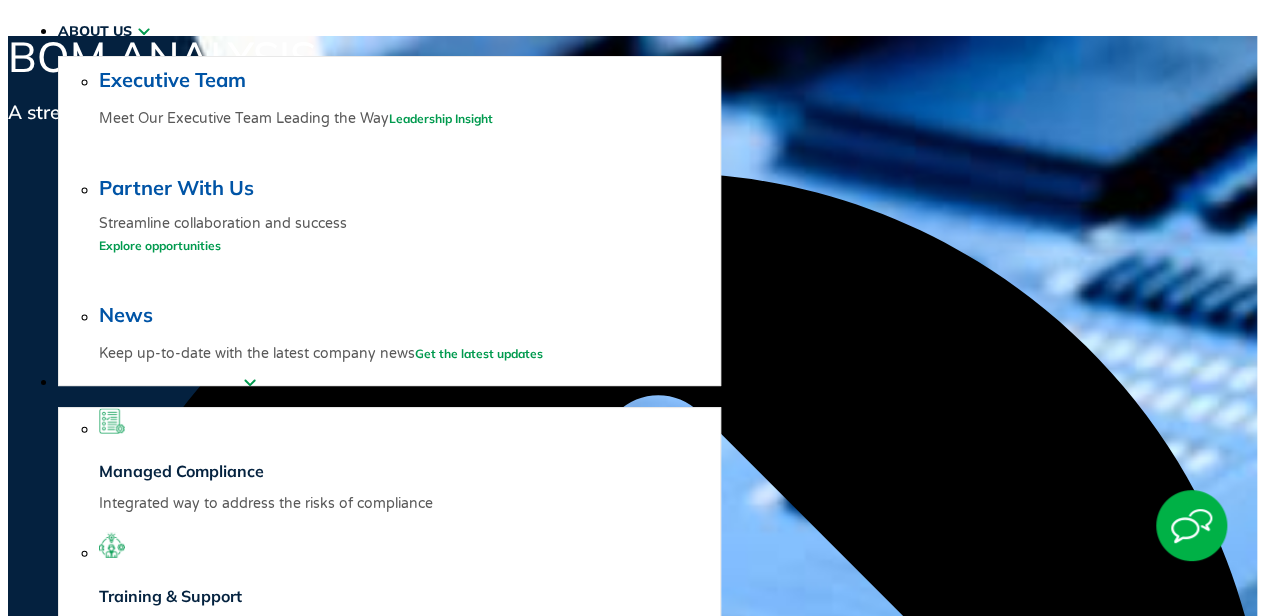 scroll, scrollTop: 0, scrollLeft: 0, axis: both 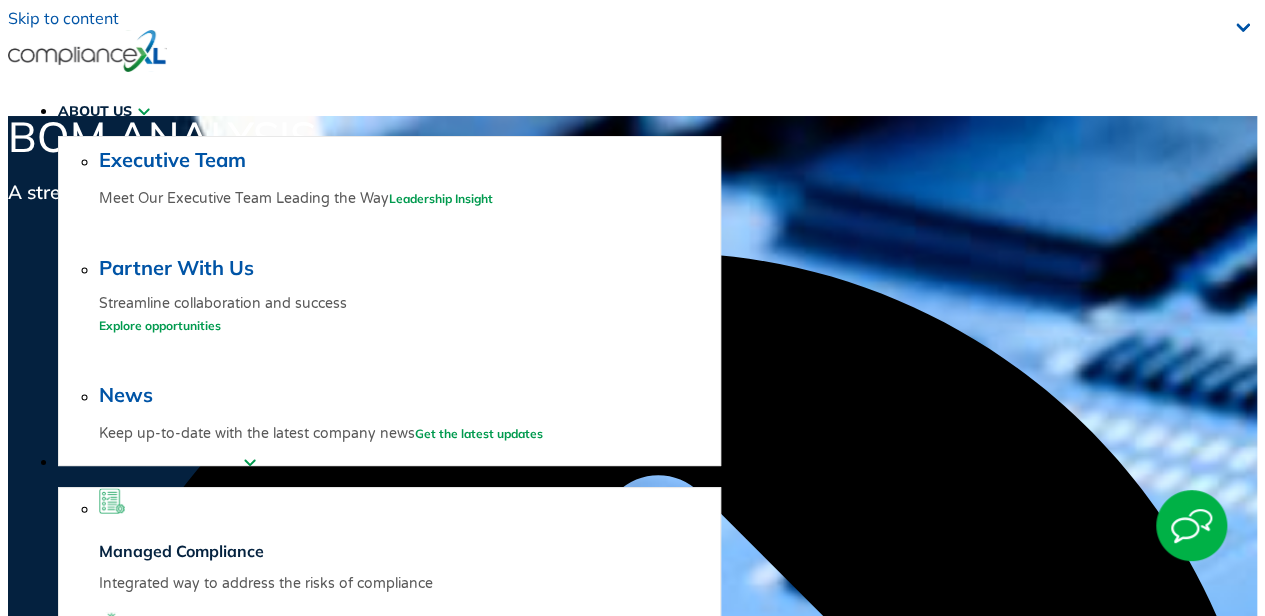 click on "Talk to an Expert" at bounding box center (72, 1514) 